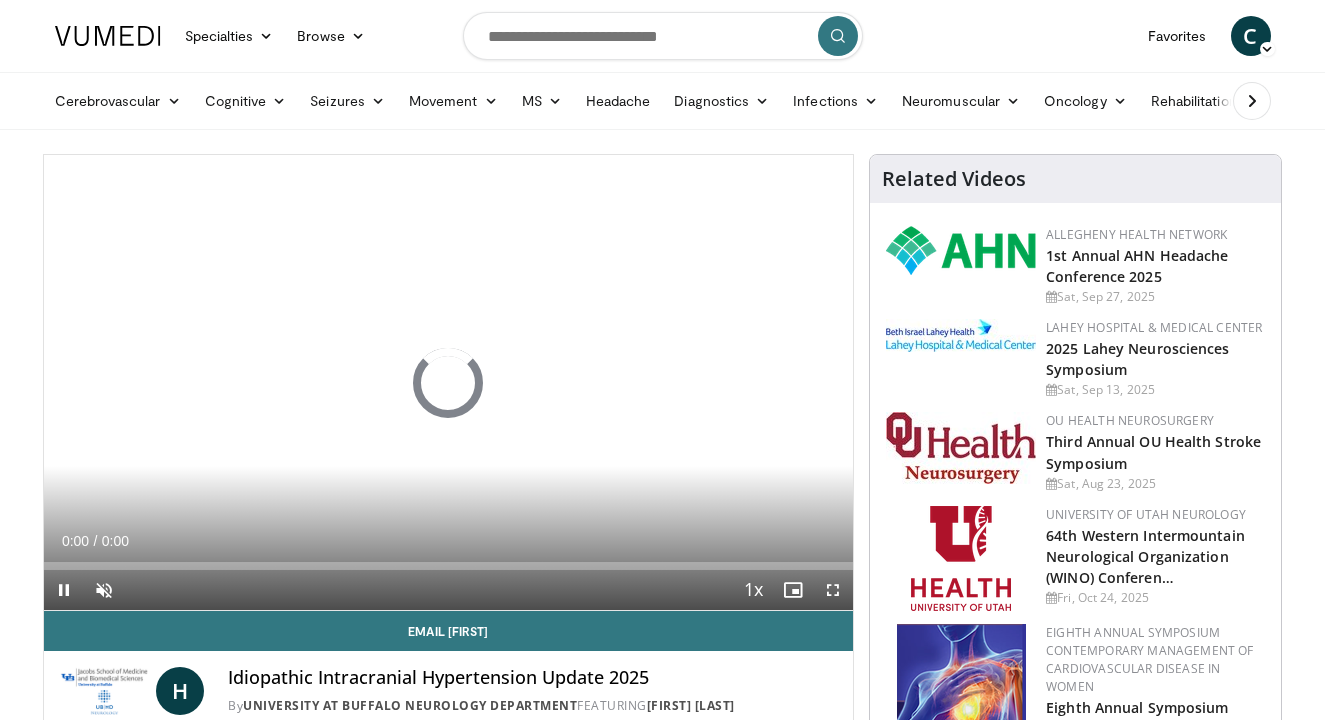 scroll, scrollTop: 0, scrollLeft: 0, axis: both 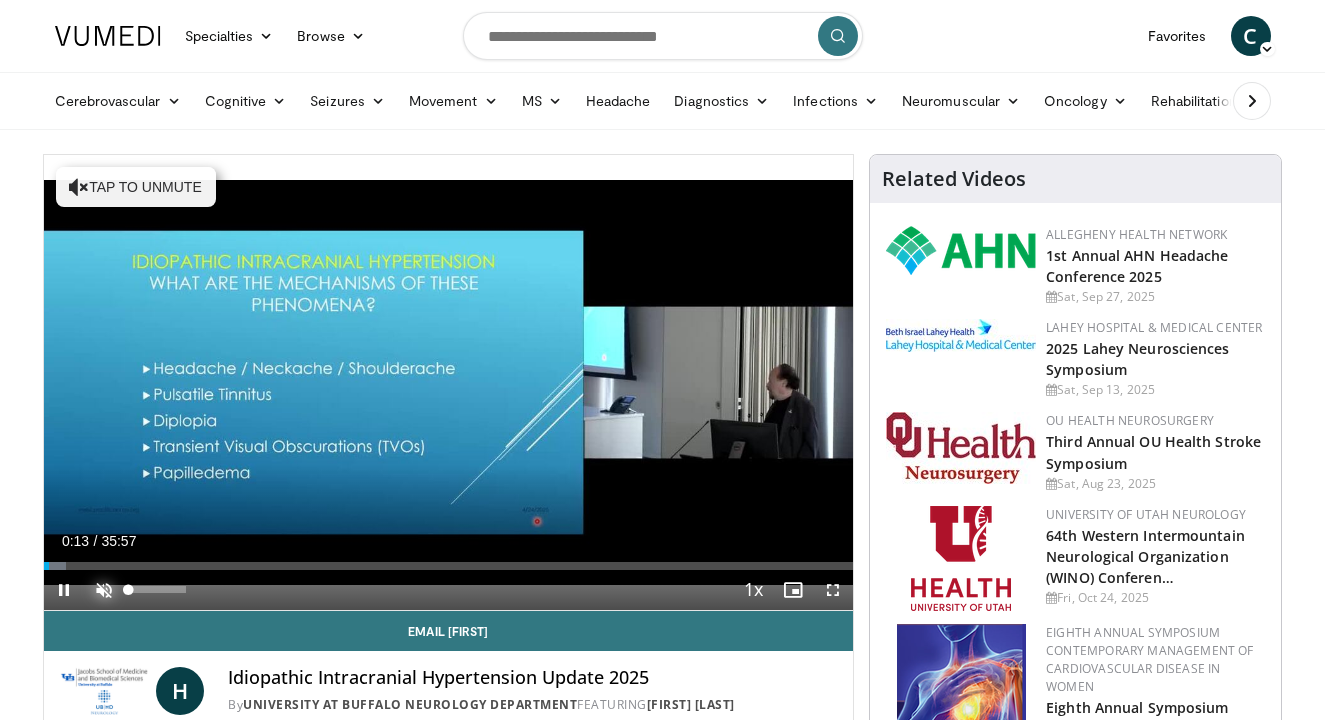 click at bounding box center [104, 590] 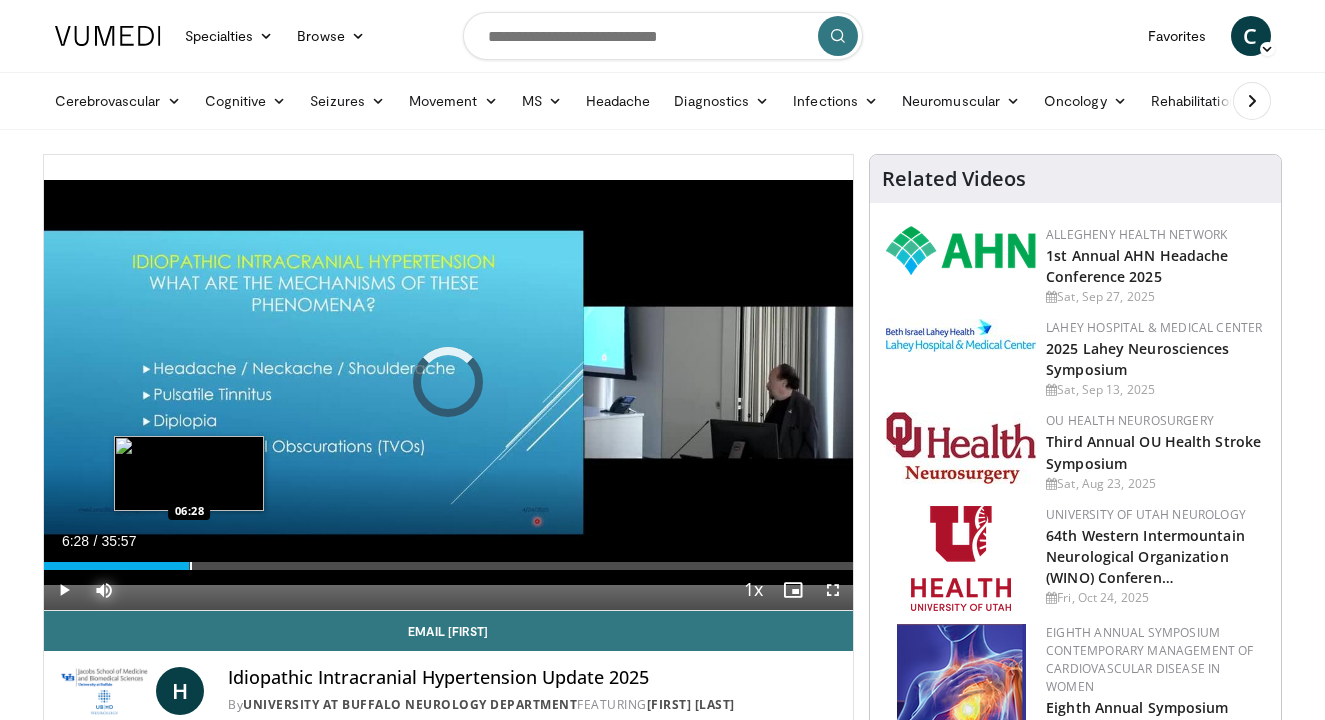 click on "Loaded :  8.79% 06:28 06:28" at bounding box center (449, 560) 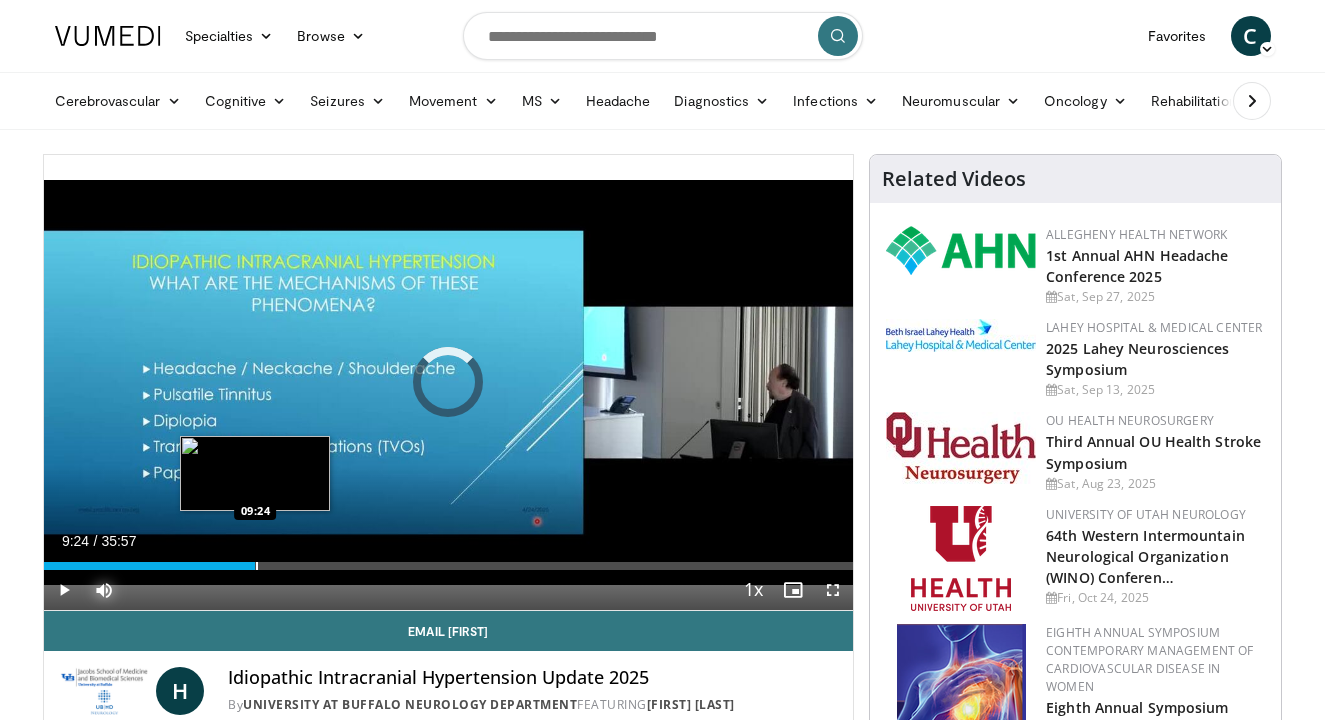 click at bounding box center [257, 566] 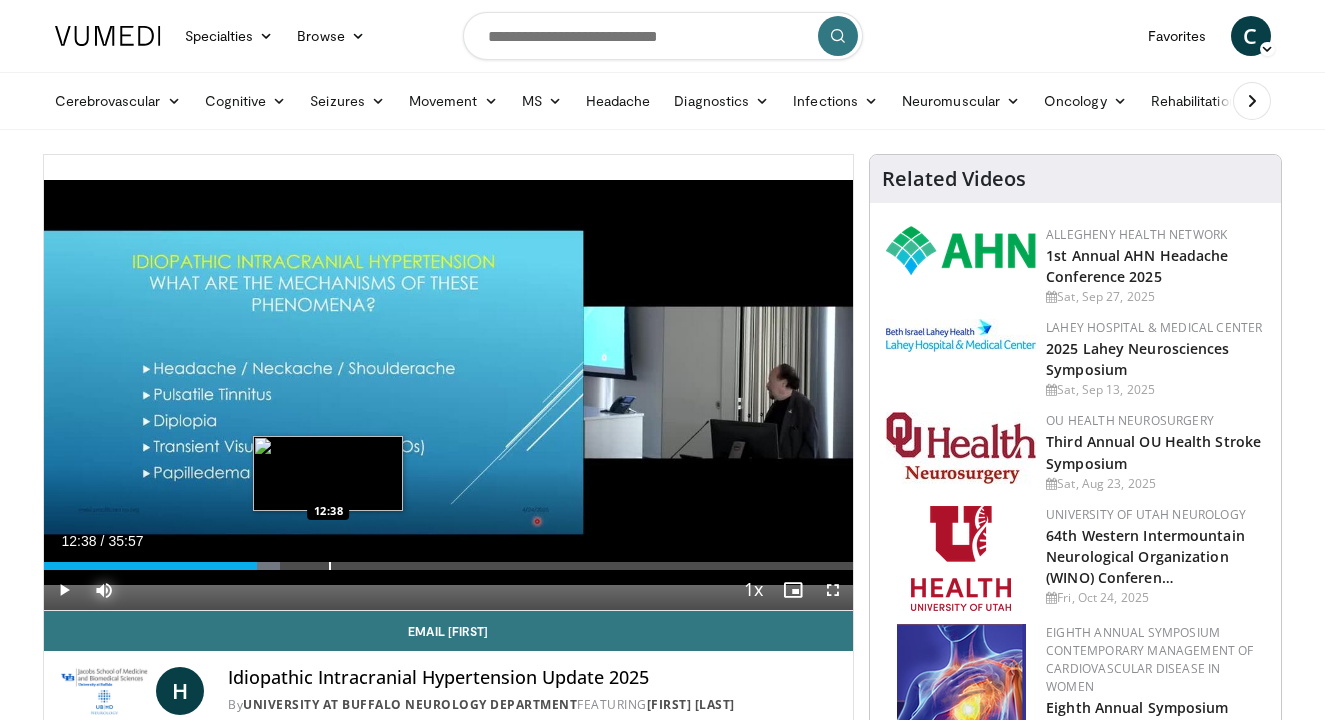 click at bounding box center (330, 566) 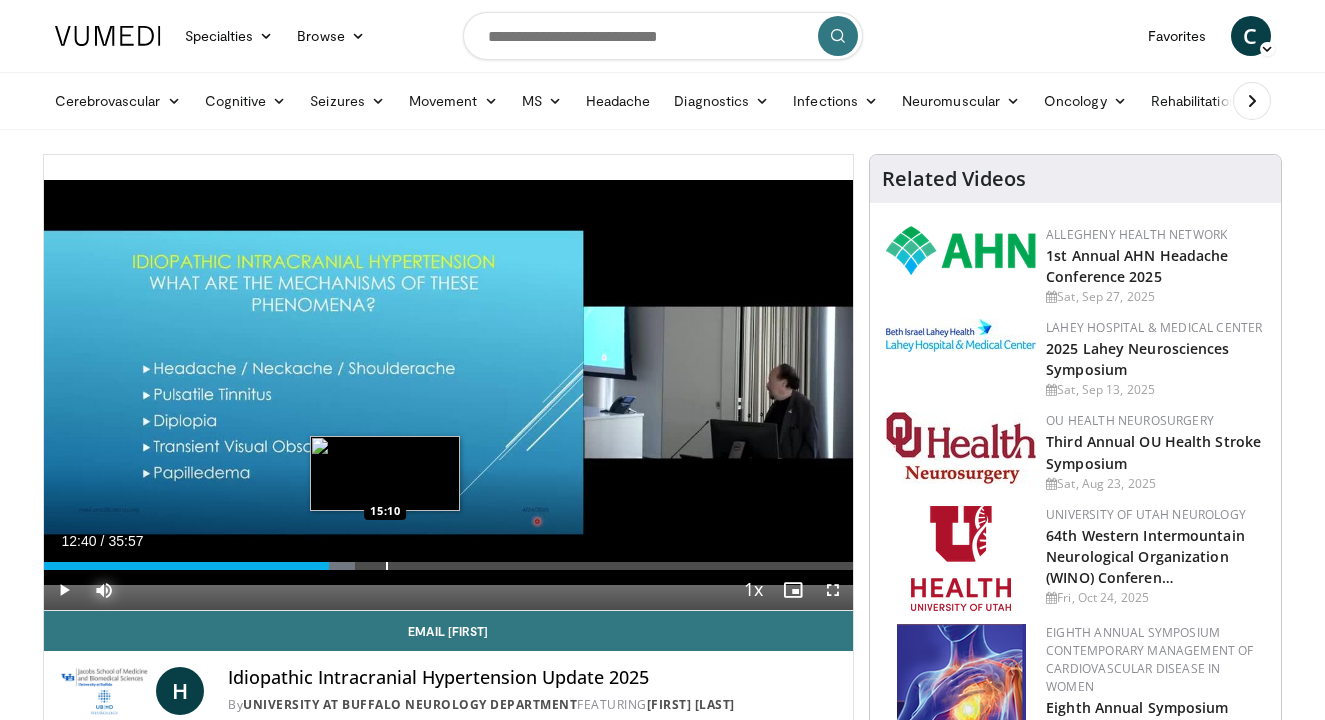 click on "Loaded :  38.42% 12:40 15:10" at bounding box center (449, 566) 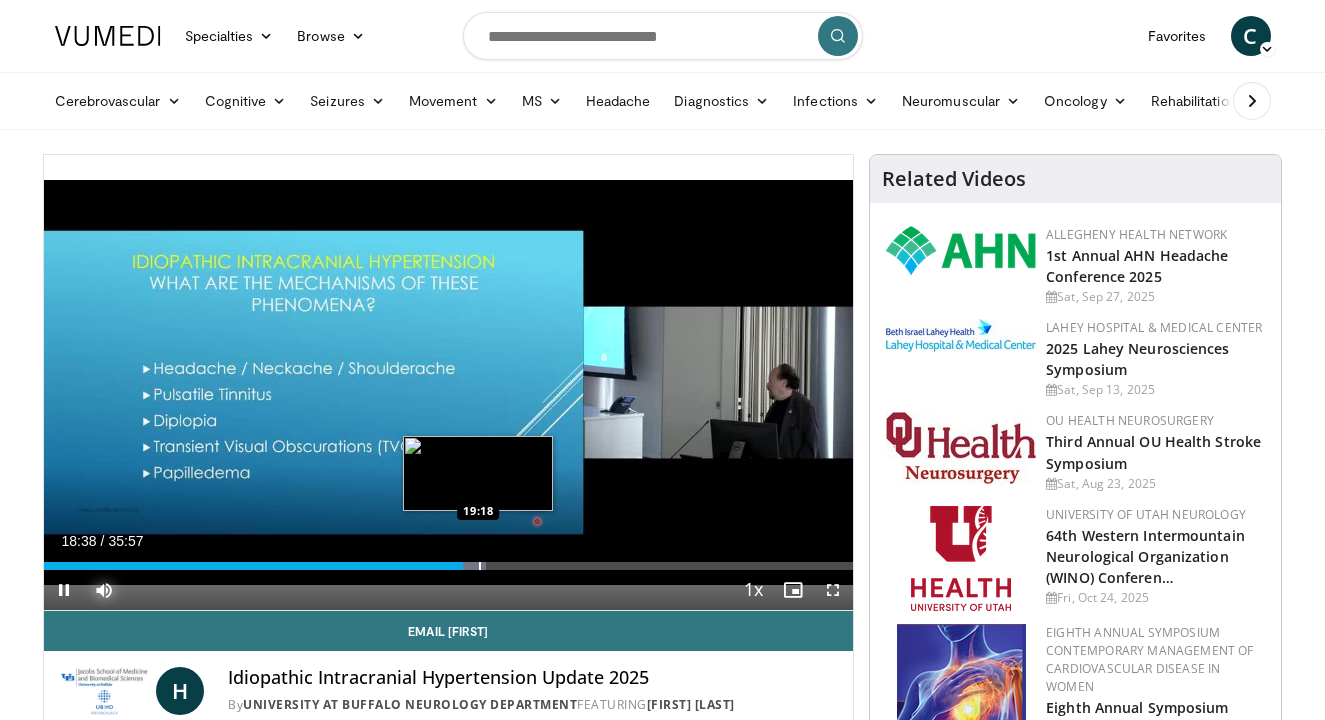 click on "Loaded :  54.71% 18:38 19:18" at bounding box center [449, 566] 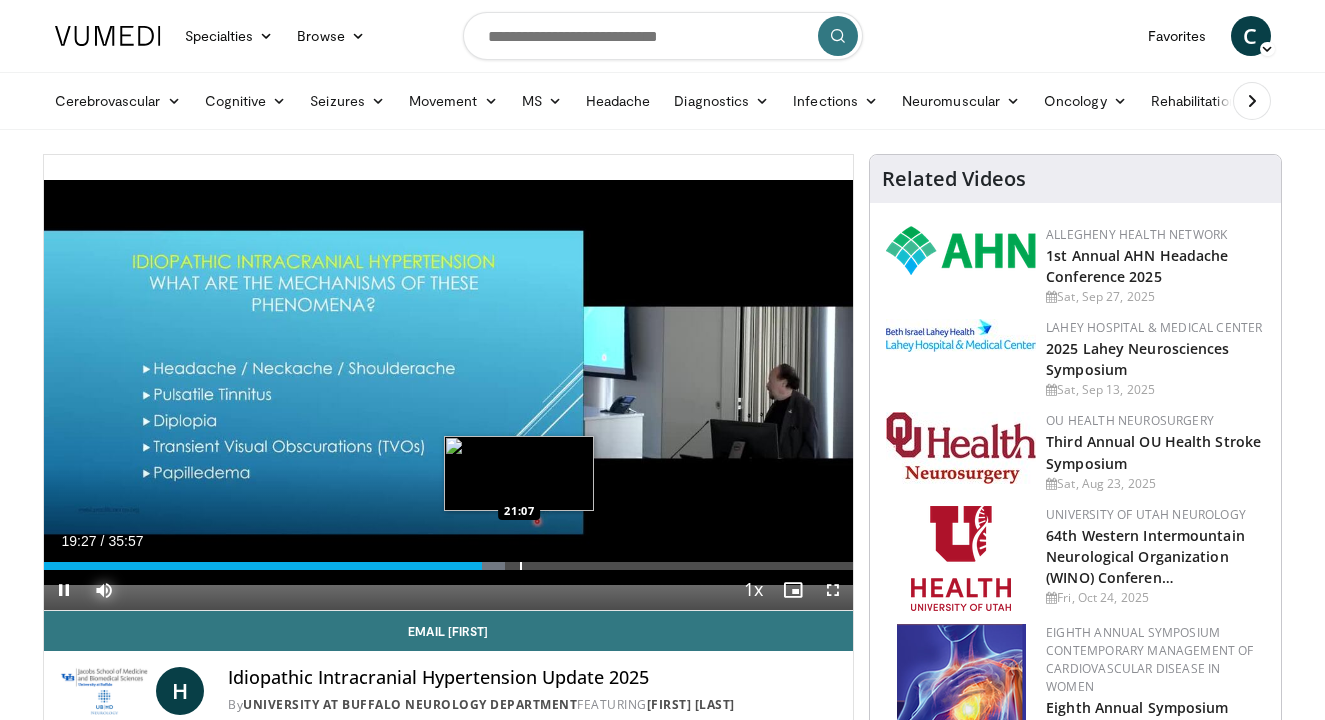 click at bounding box center [521, 566] 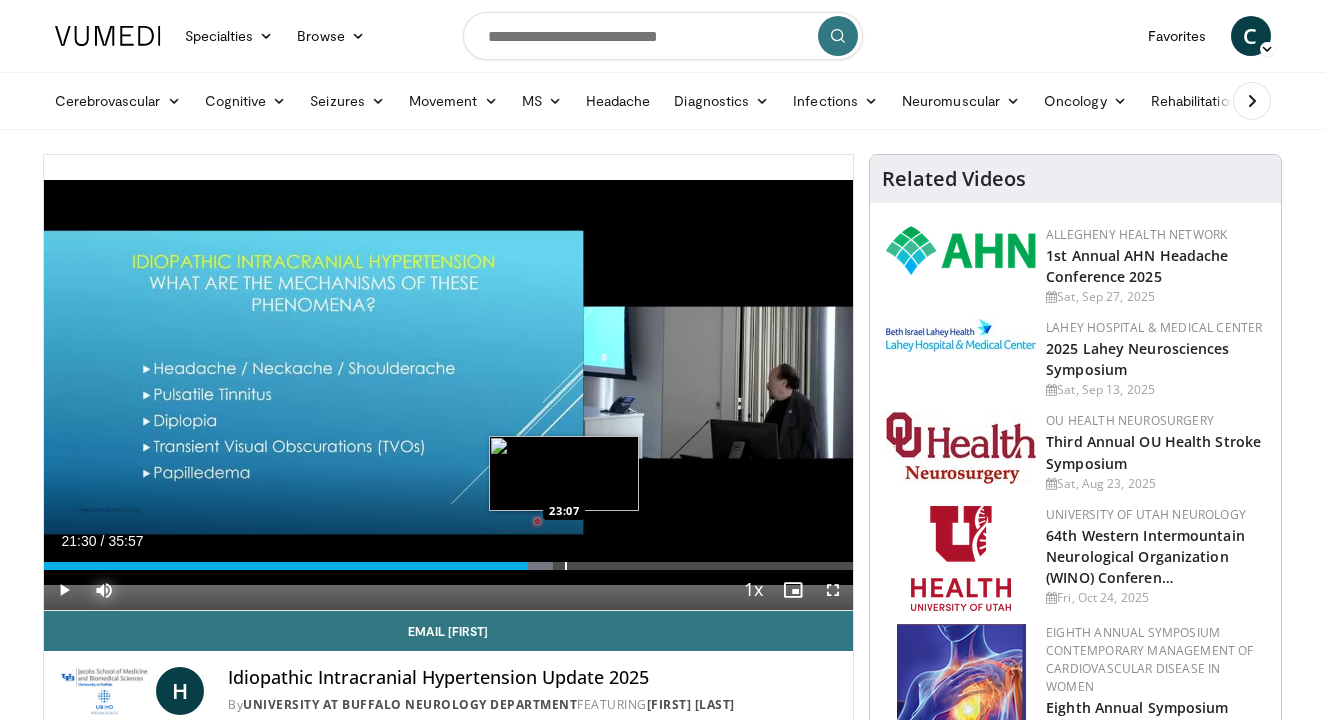 click at bounding box center [566, 566] 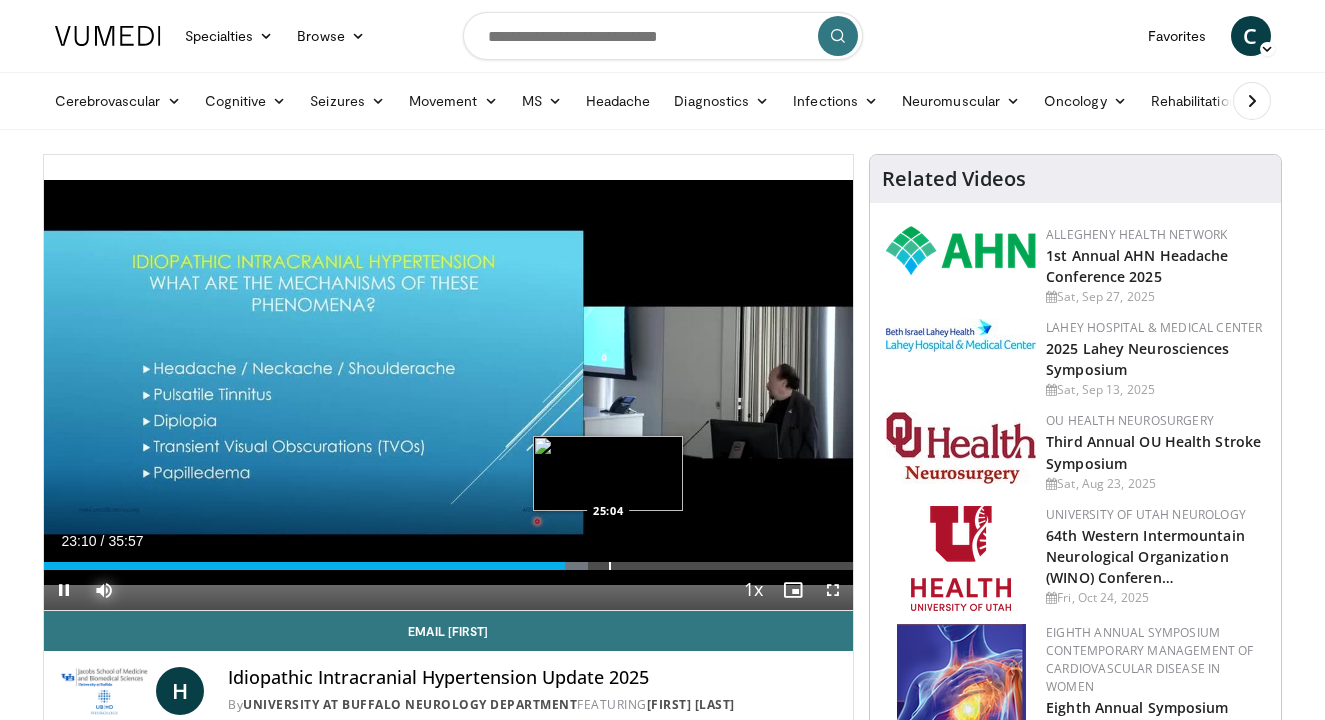 click on "Loaded :  67.22% 23:10 25:04" at bounding box center (449, 566) 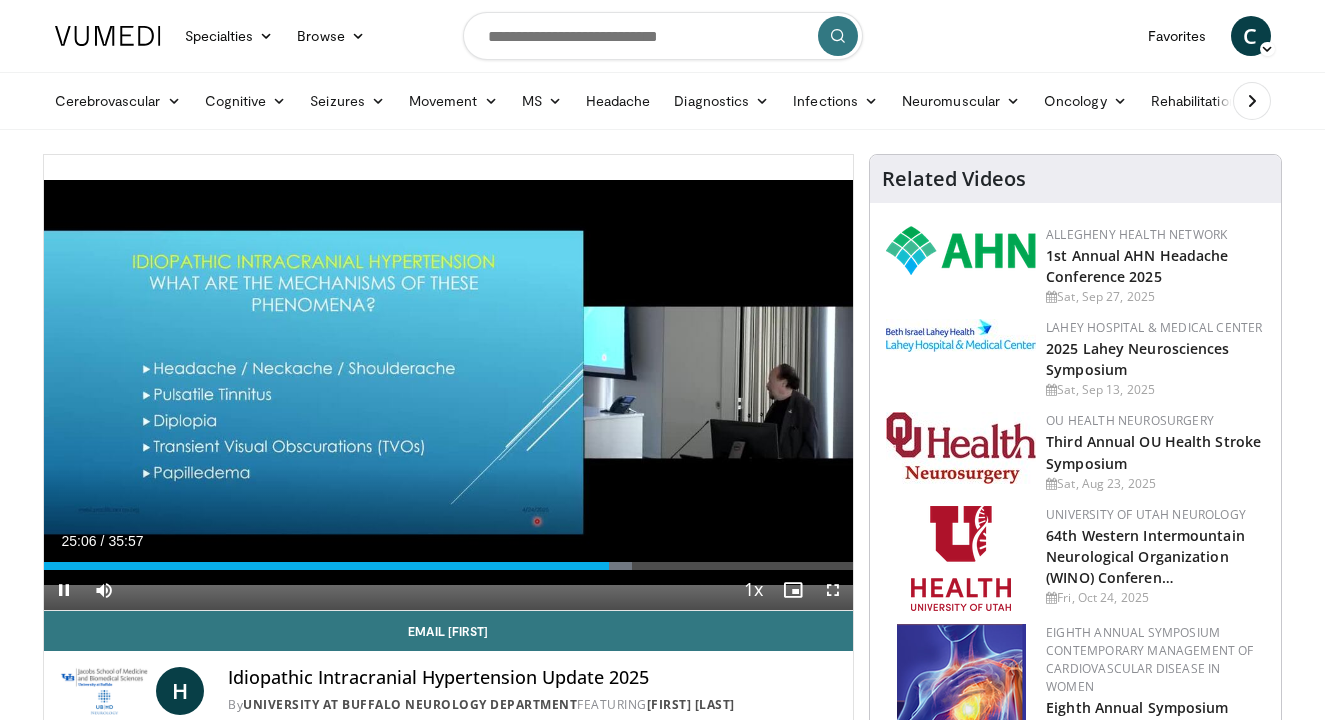 click on "Current Time  25:06 / Duration  35:57 Pause Skip Backward Skip Forward Mute Loaded :  72.67% 25:06 26:51 Stream Type  LIVE Seek to live, currently behind live LIVE   1x Playback Rate 0.5x 0.75x 1x , selected 1.25x 1.5x 1.75x 2x Chapters Chapters Descriptions descriptions off , selected Captions captions settings , opens captions settings dialog captions off , selected Audio Track en (Main) , selected Fullscreen Enable picture-in-picture mode" at bounding box center (449, 590) 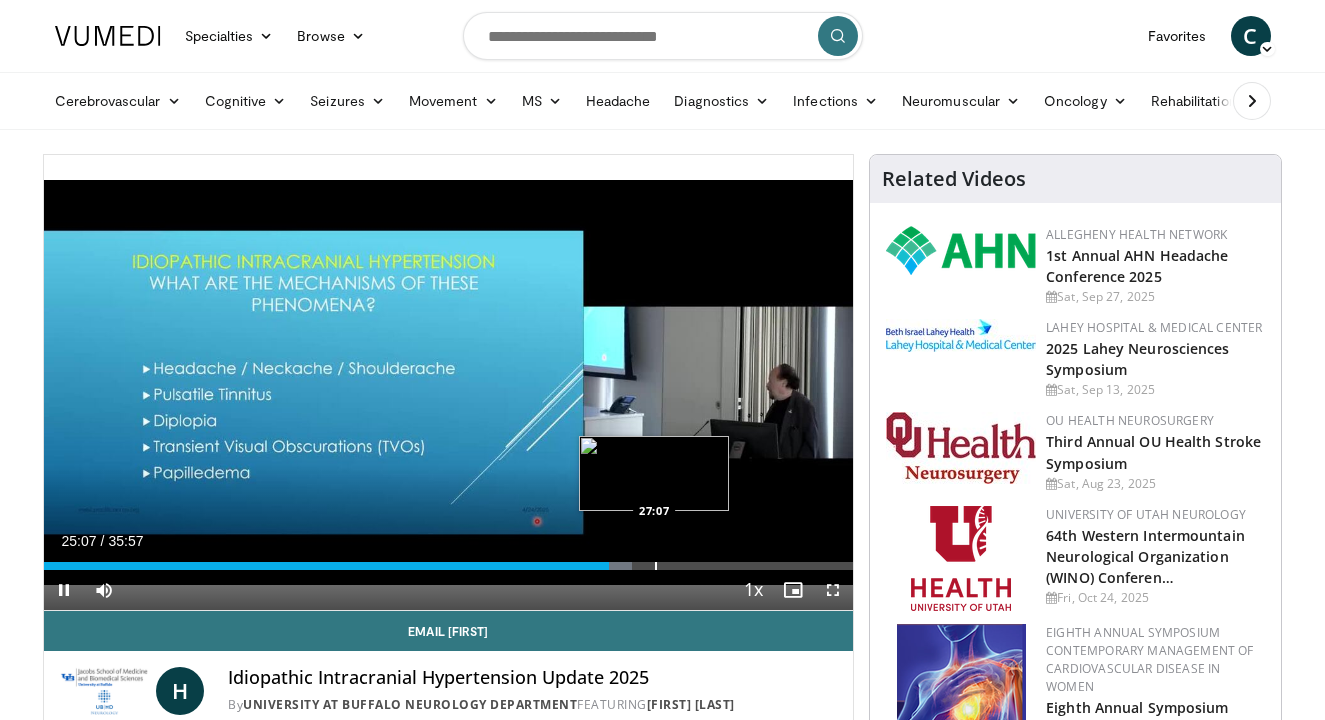 click on "Loaded :  72.67% 25:07 27:07" at bounding box center [449, 560] 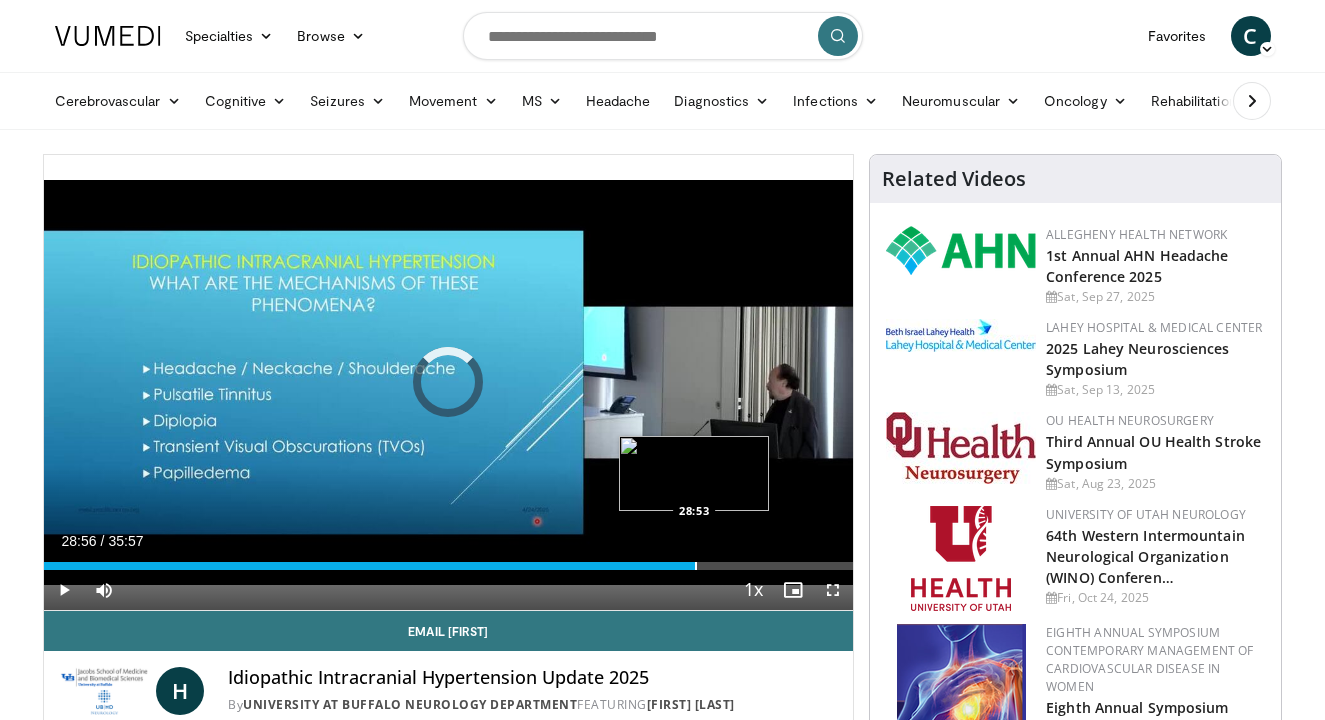click at bounding box center (696, 566) 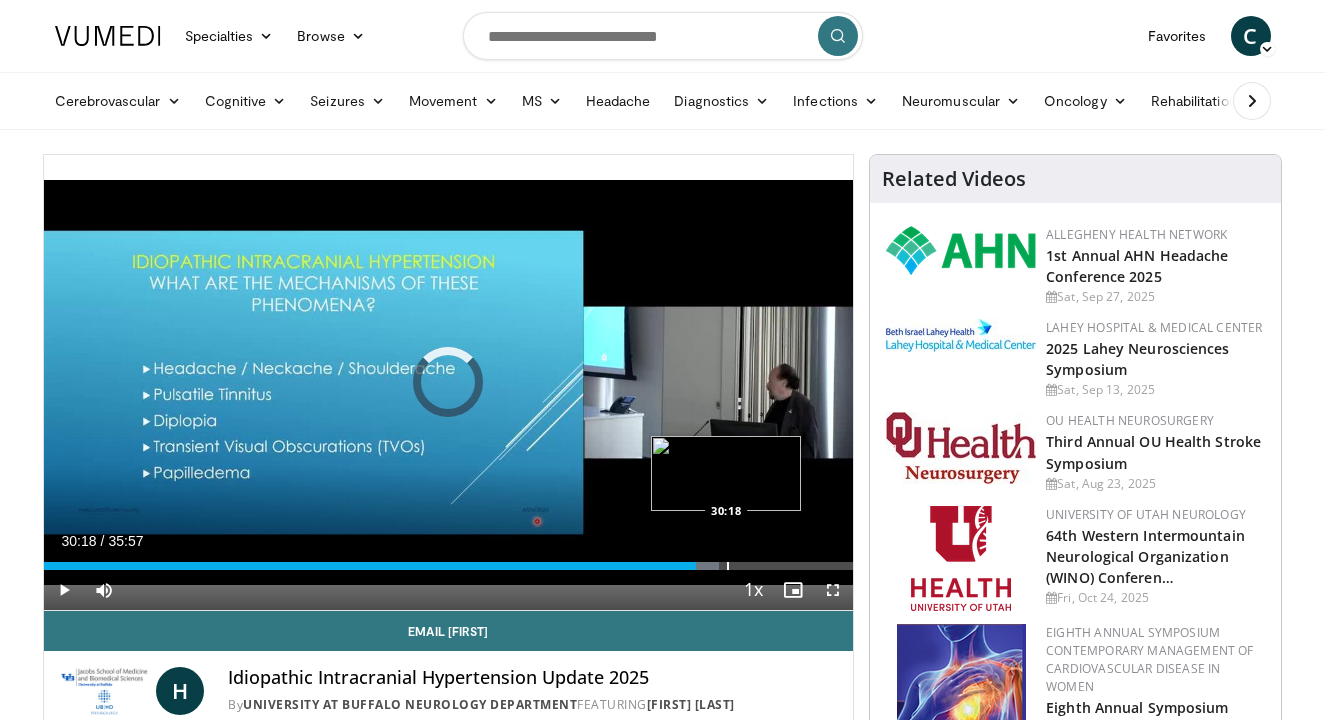click on "Loaded :  83.45% 28:57 30:18" at bounding box center [449, 566] 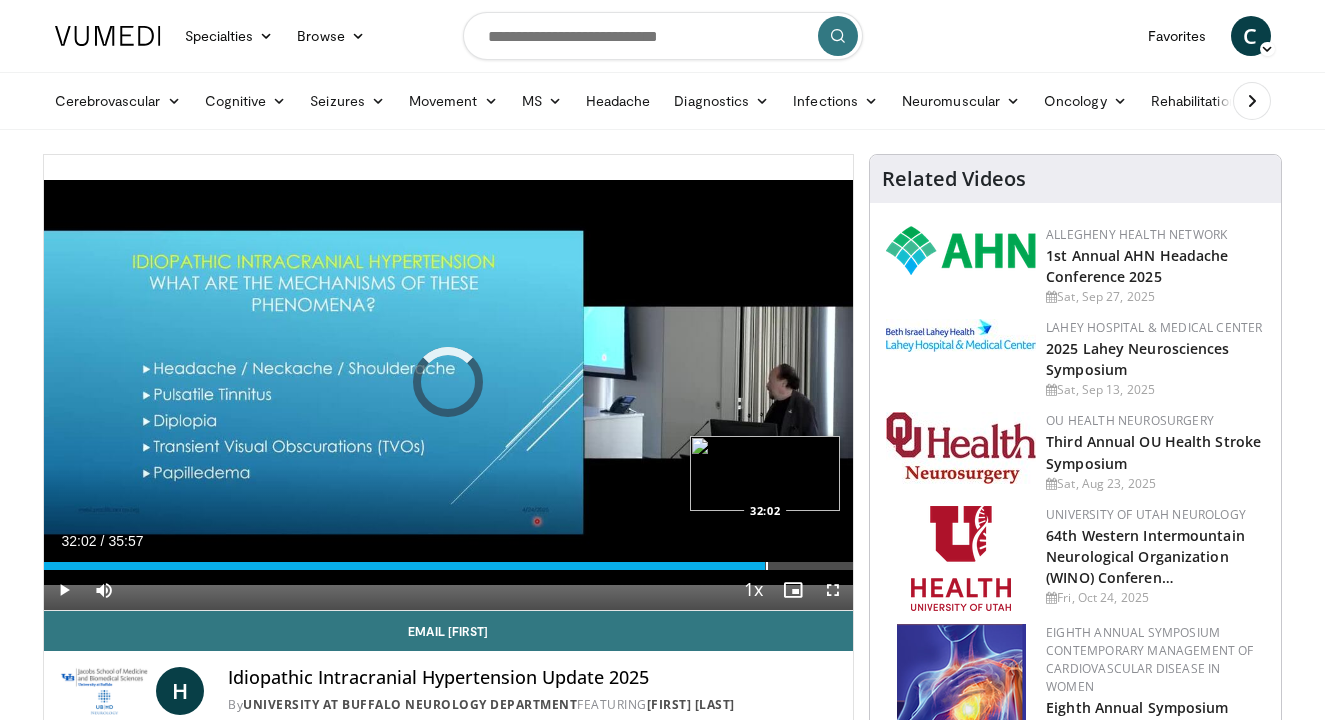 click at bounding box center [767, 566] 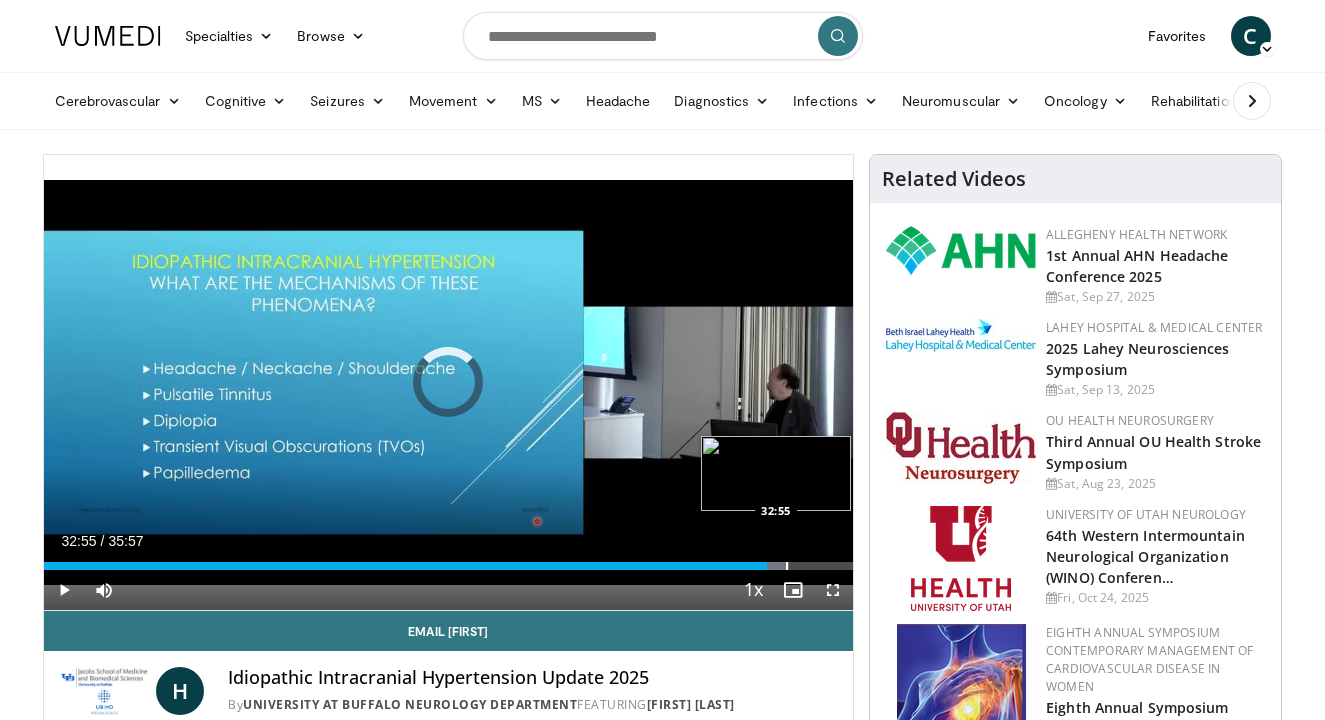 click on "Loaded :  92.12% 32:55 32:55" at bounding box center [449, 566] 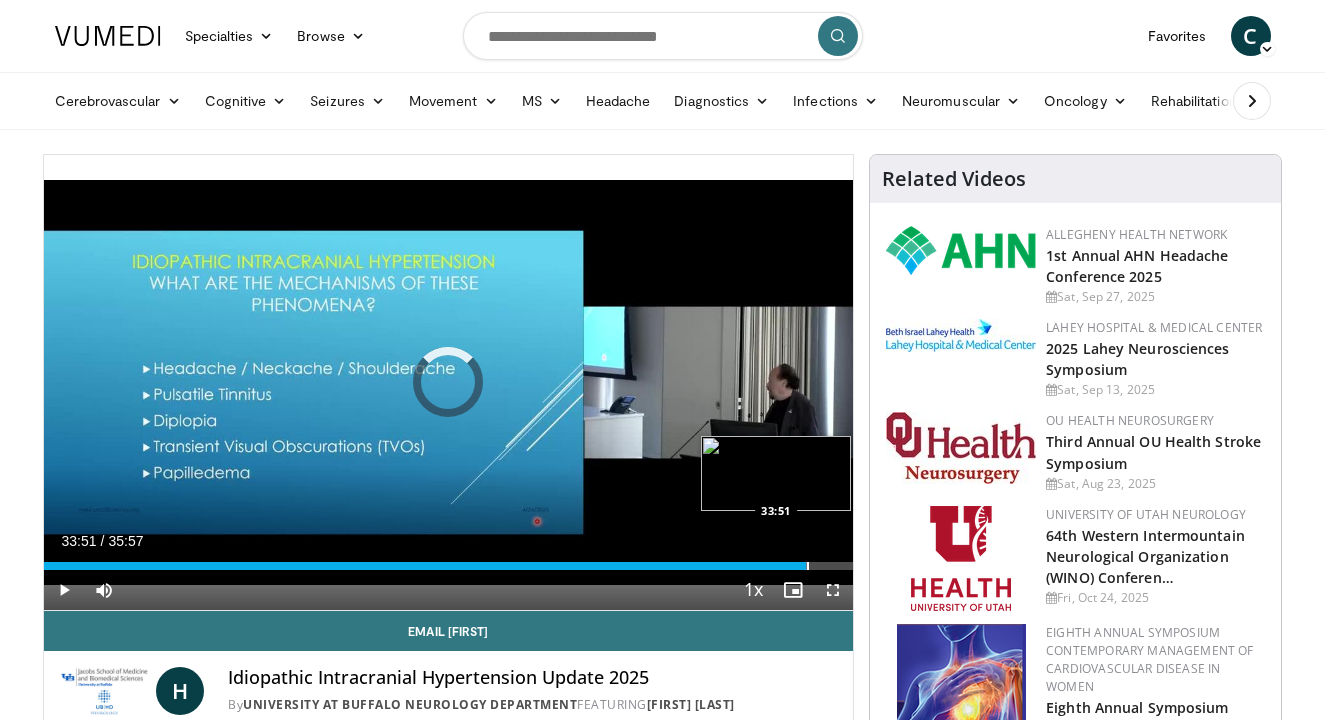 click at bounding box center [808, 566] 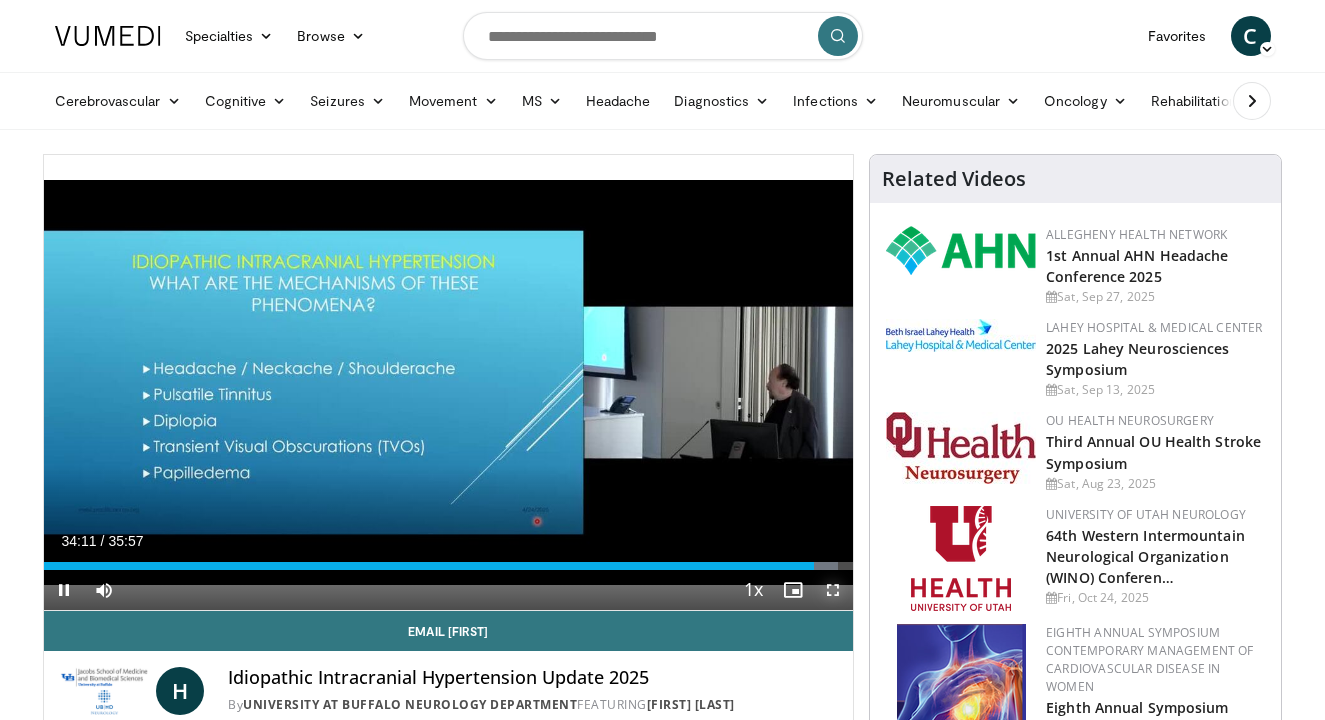 click at bounding box center (833, 590) 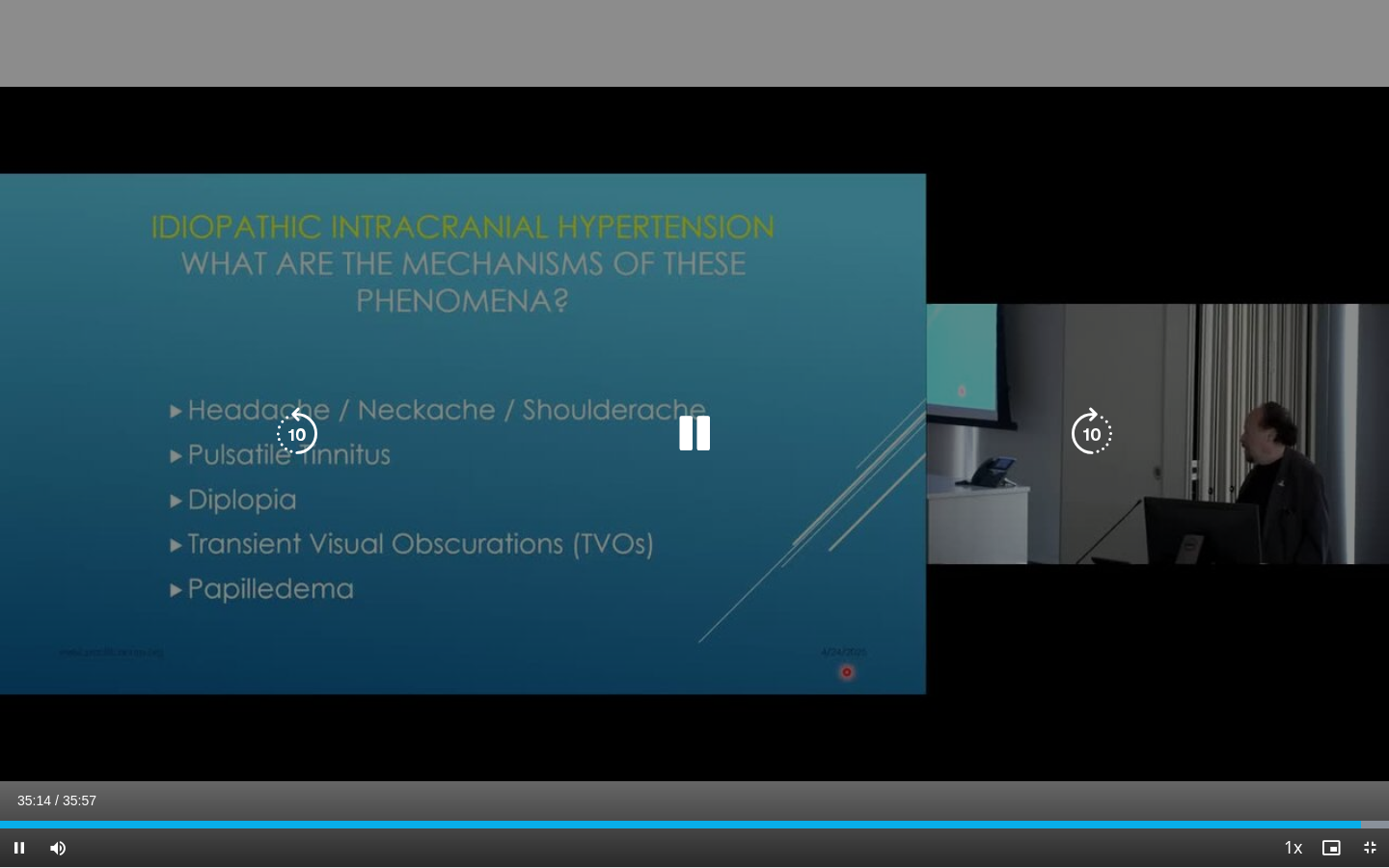 click on "10 seconds
Tap to unmute" at bounding box center (694, 433) 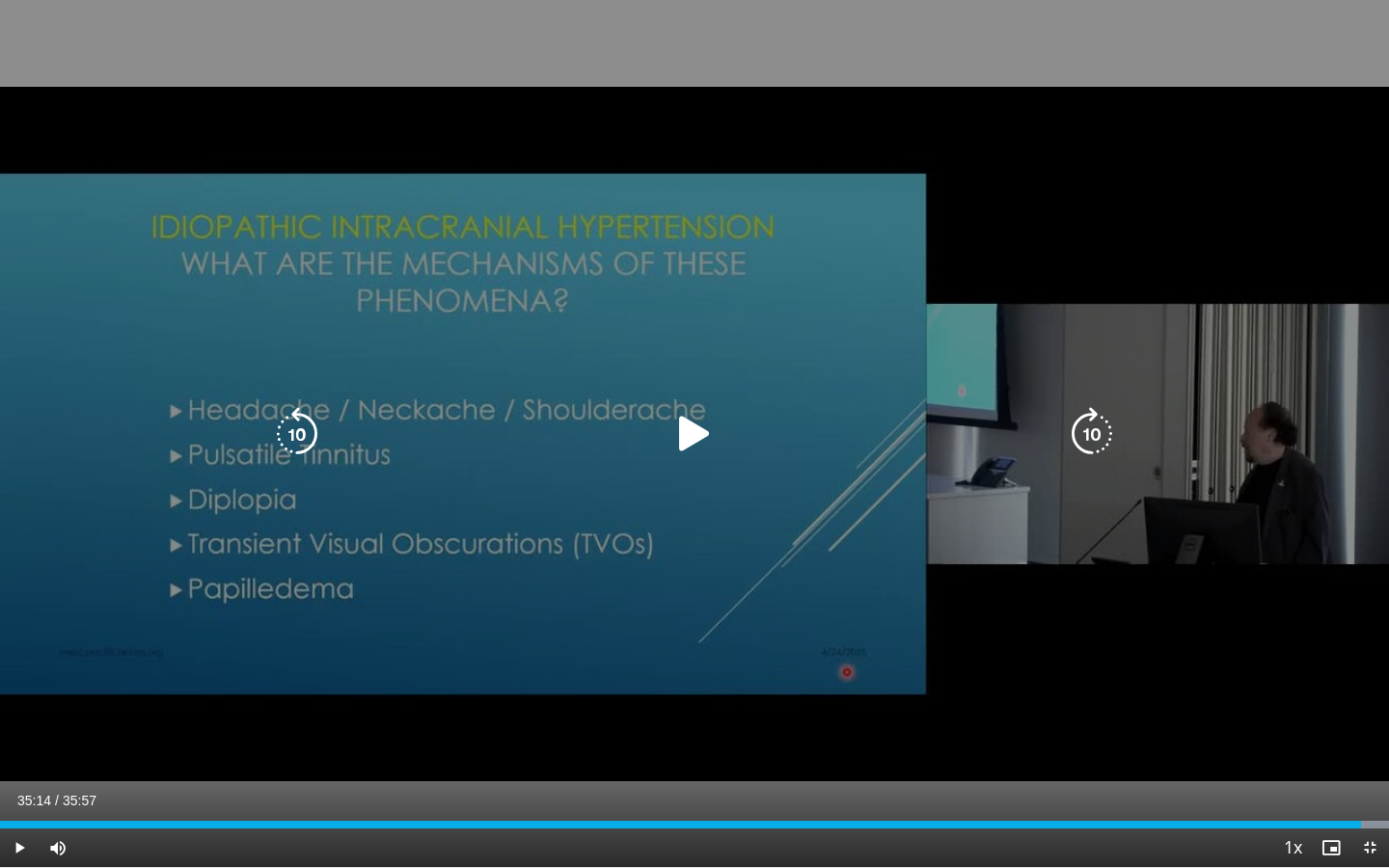 click on "10 seconds
Tap to unmute" at bounding box center [694, 433] 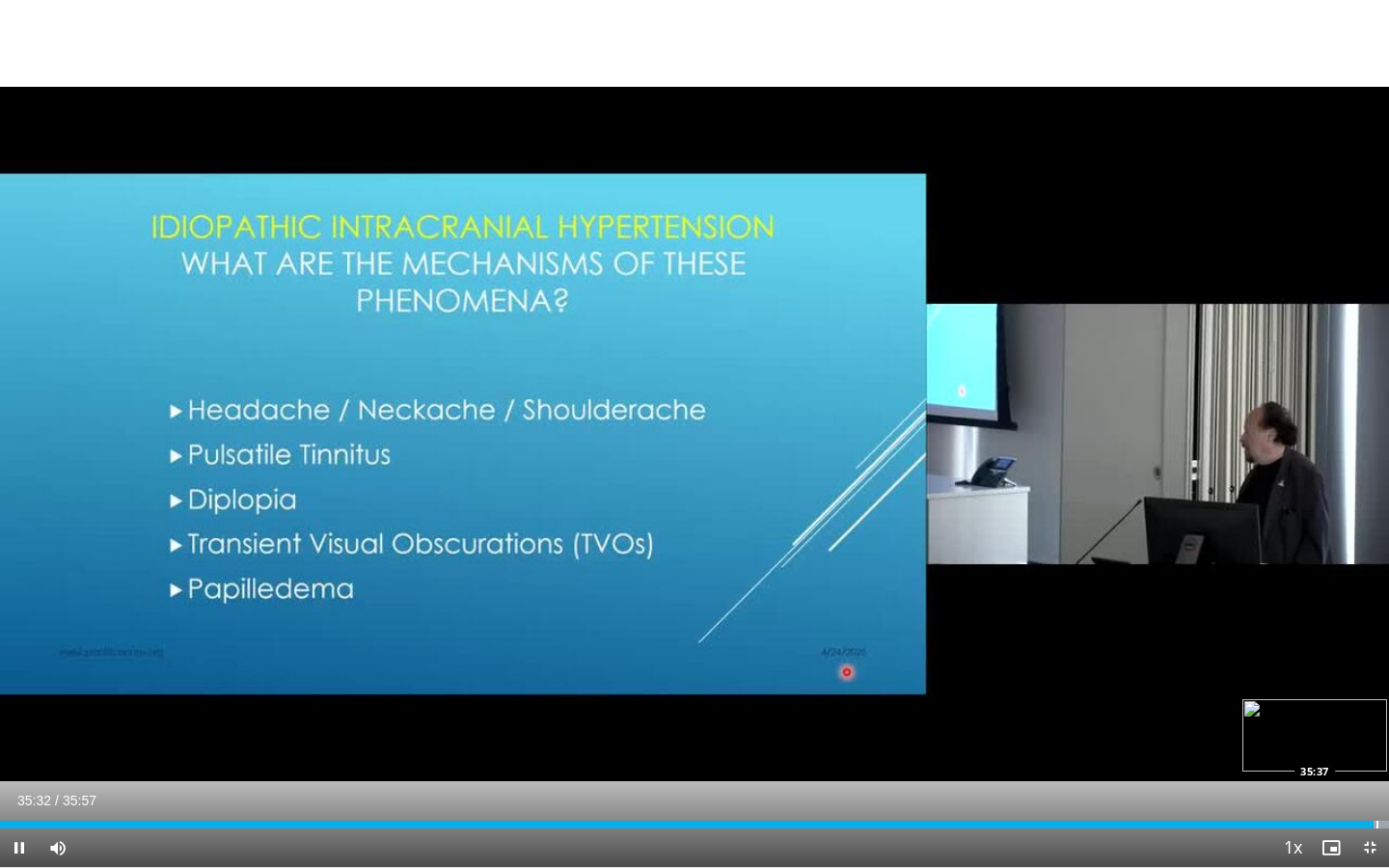 click at bounding box center (1377, 825) 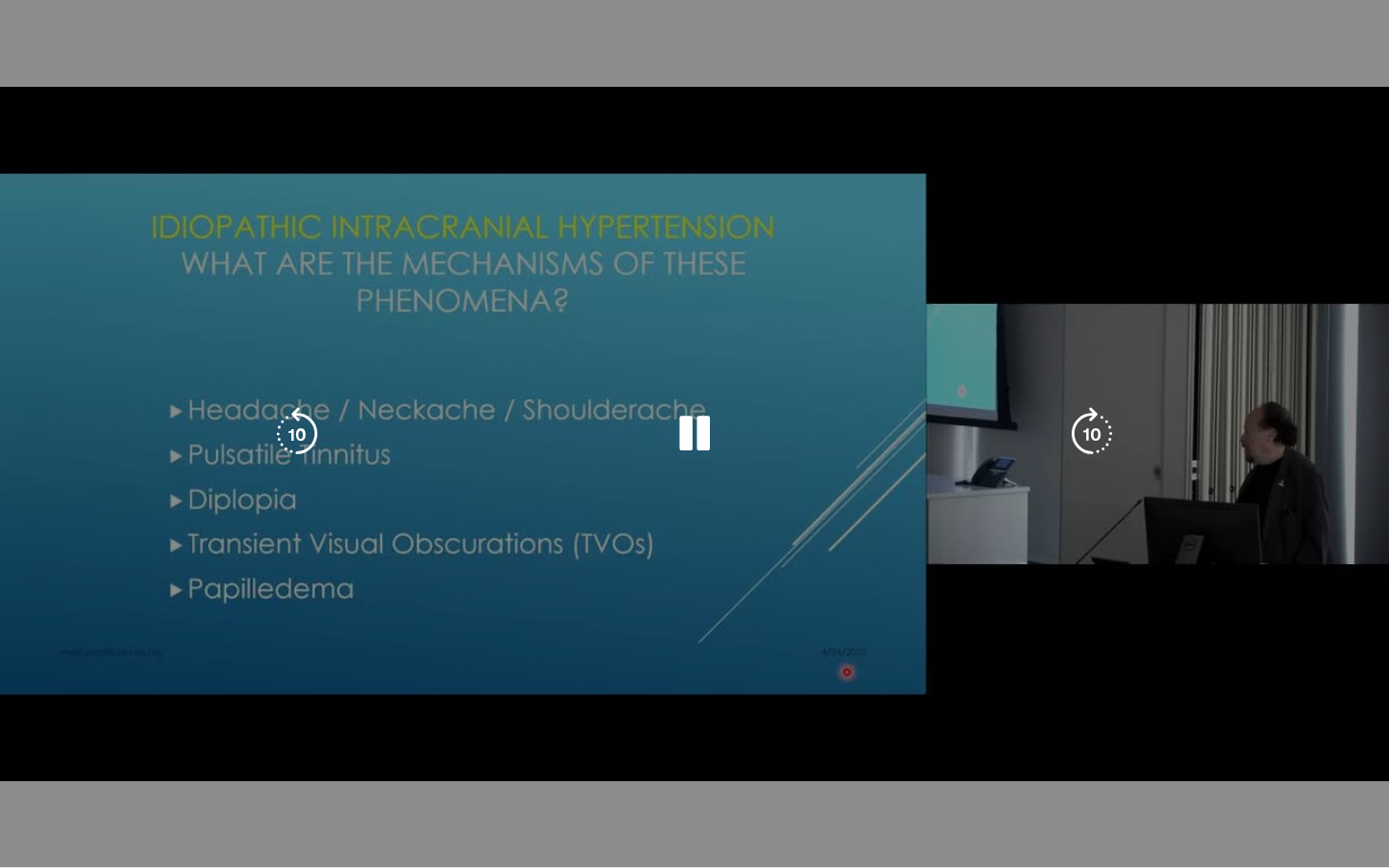 click on "**********" at bounding box center [694, 434] 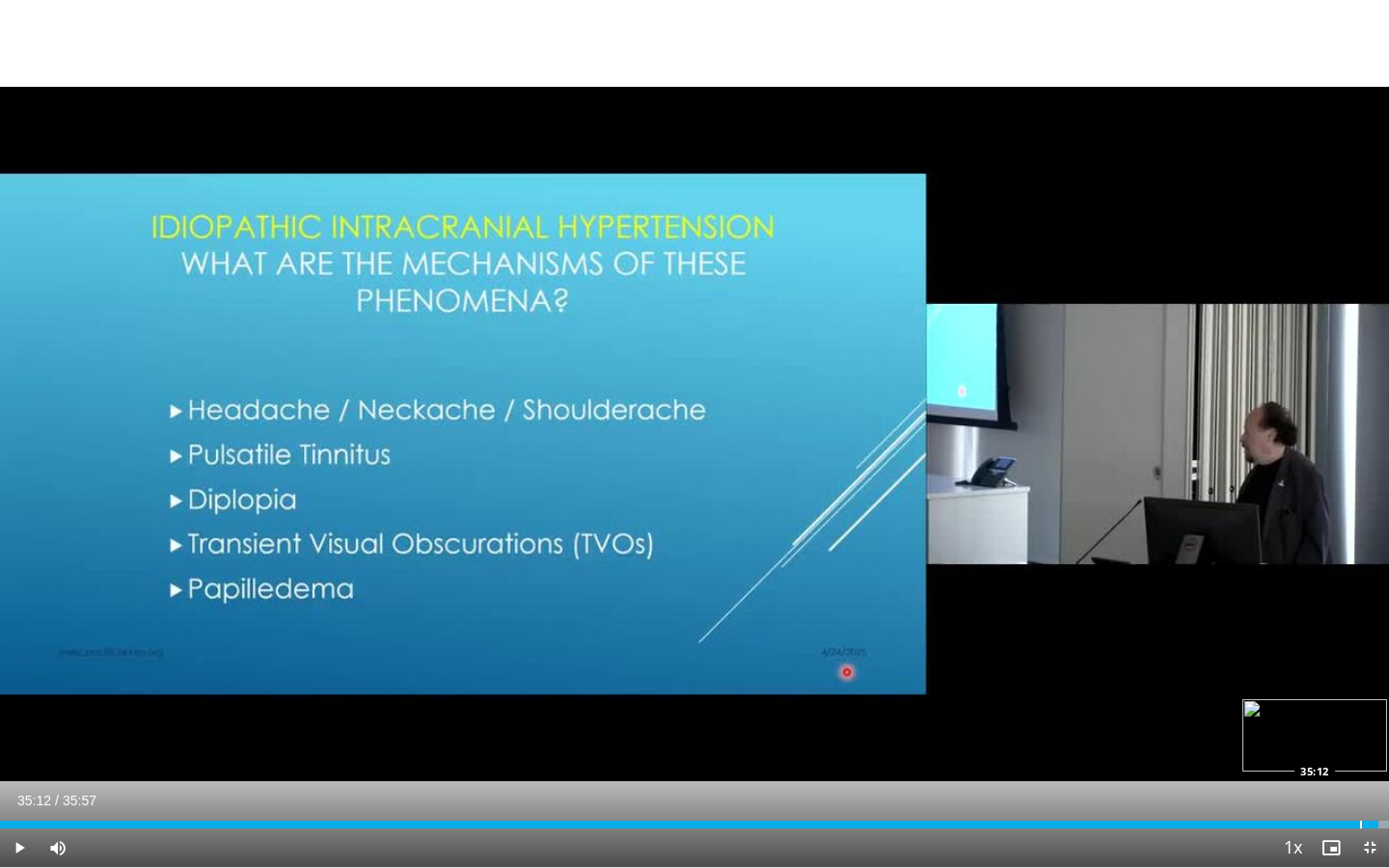 click on "35:40" at bounding box center [689, 825] 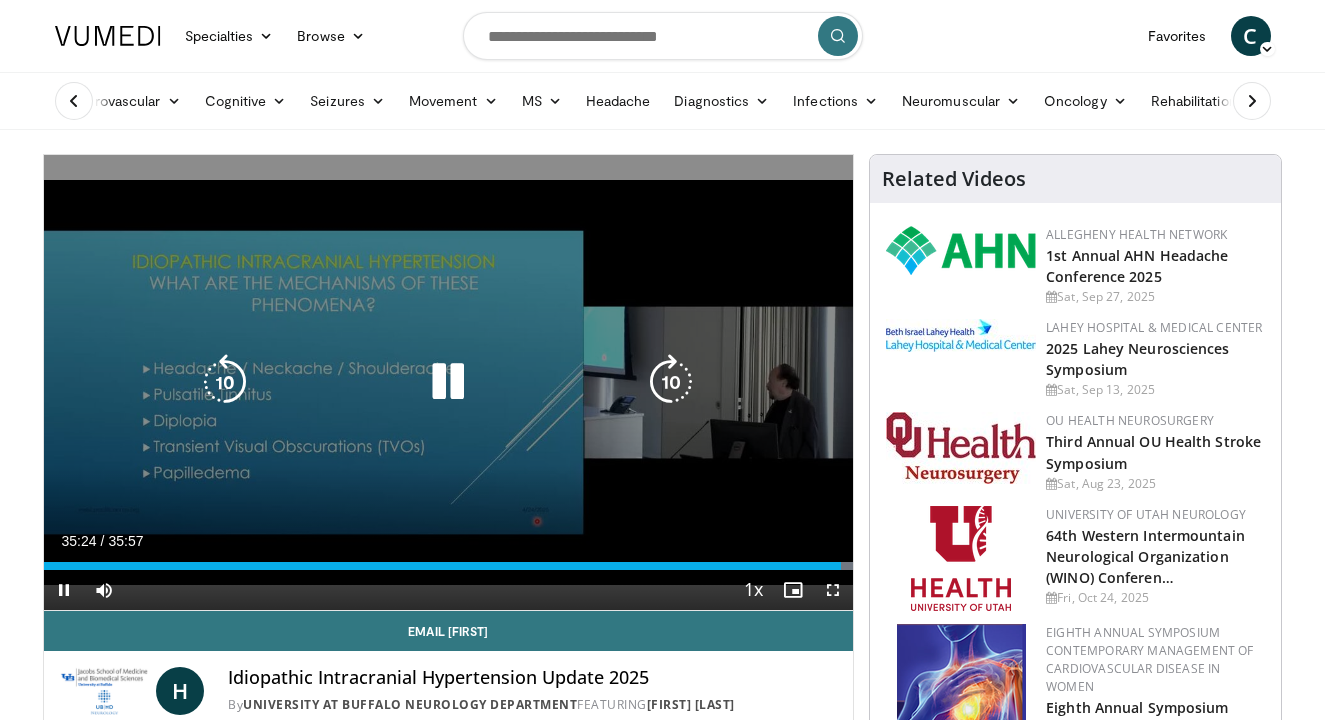 click on "10 seconds
Tap to unmute" at bounding box center (449, 382) 